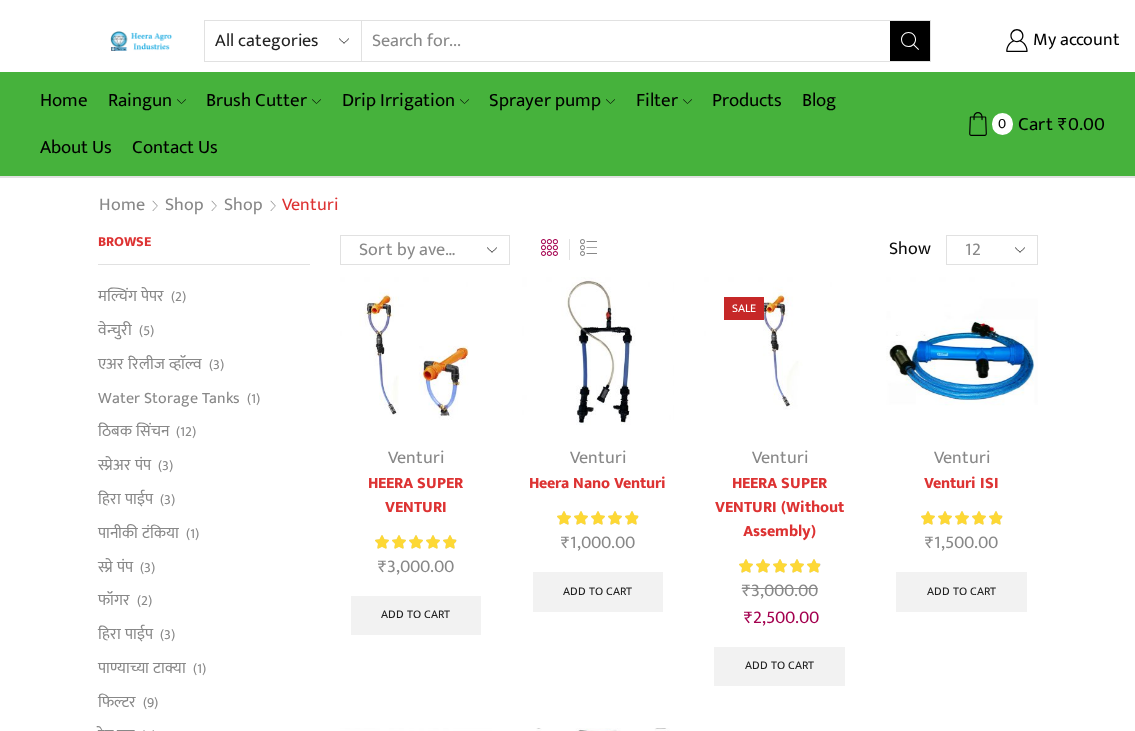 scroll, scrollTop: 0, scrollLeft: 0, axis: both 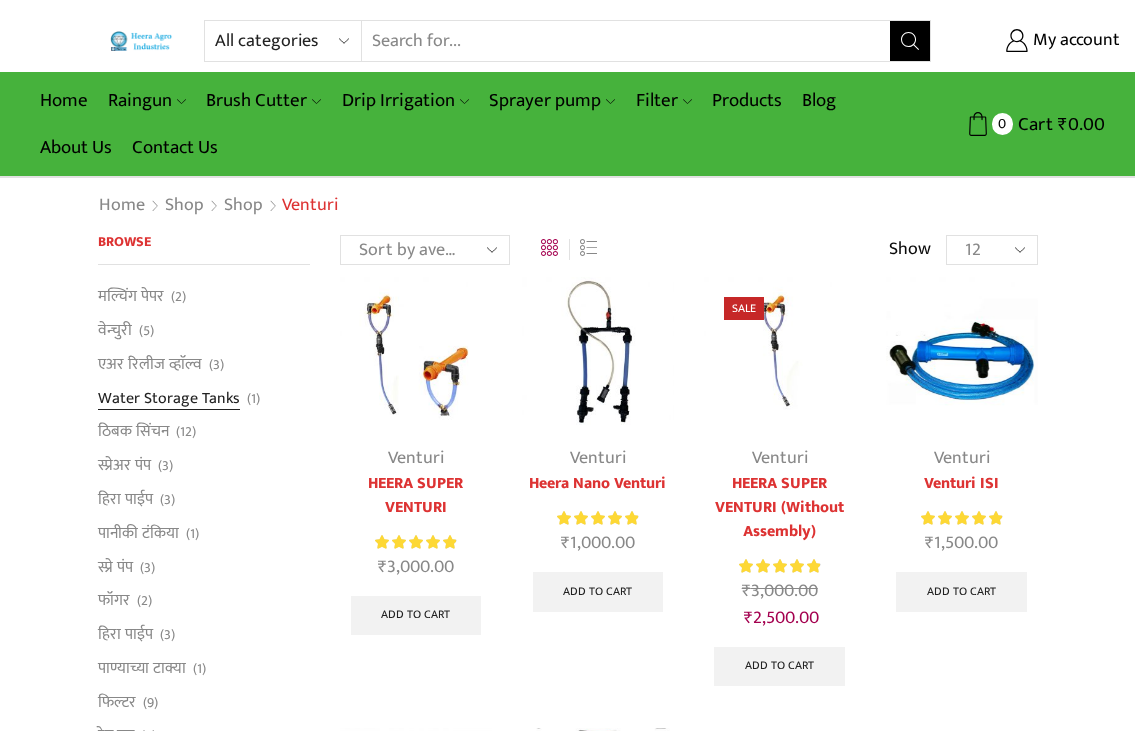 click on "Water Storage Tanks" at bounding box center (169, 398) 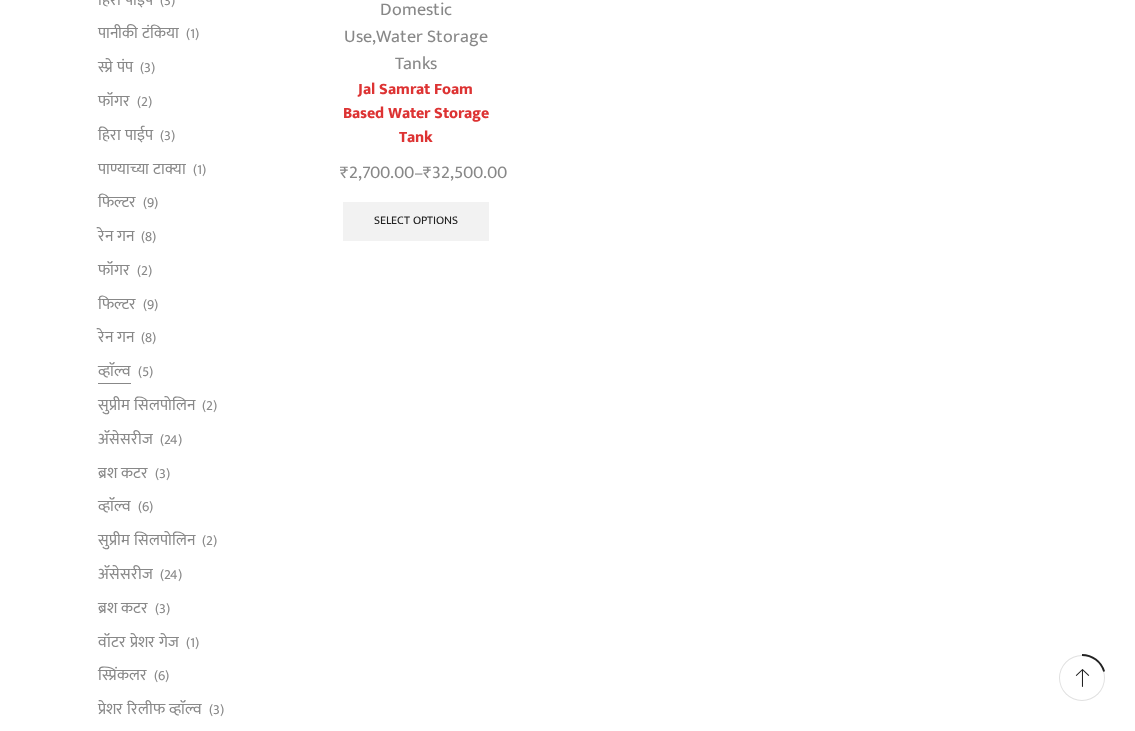 scroll, scrollTop: 0, scrollLeft: 0, axis: both 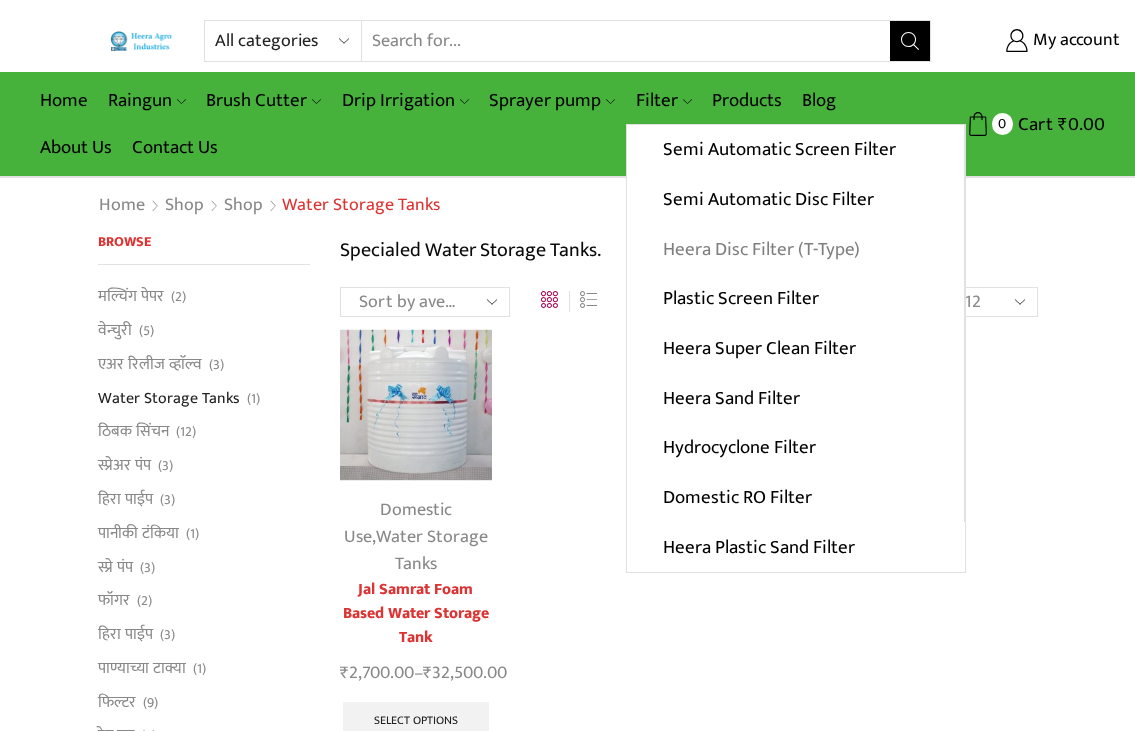 click on "Heera Disc Filter (T-Type)" at bounding box center (795, 249) 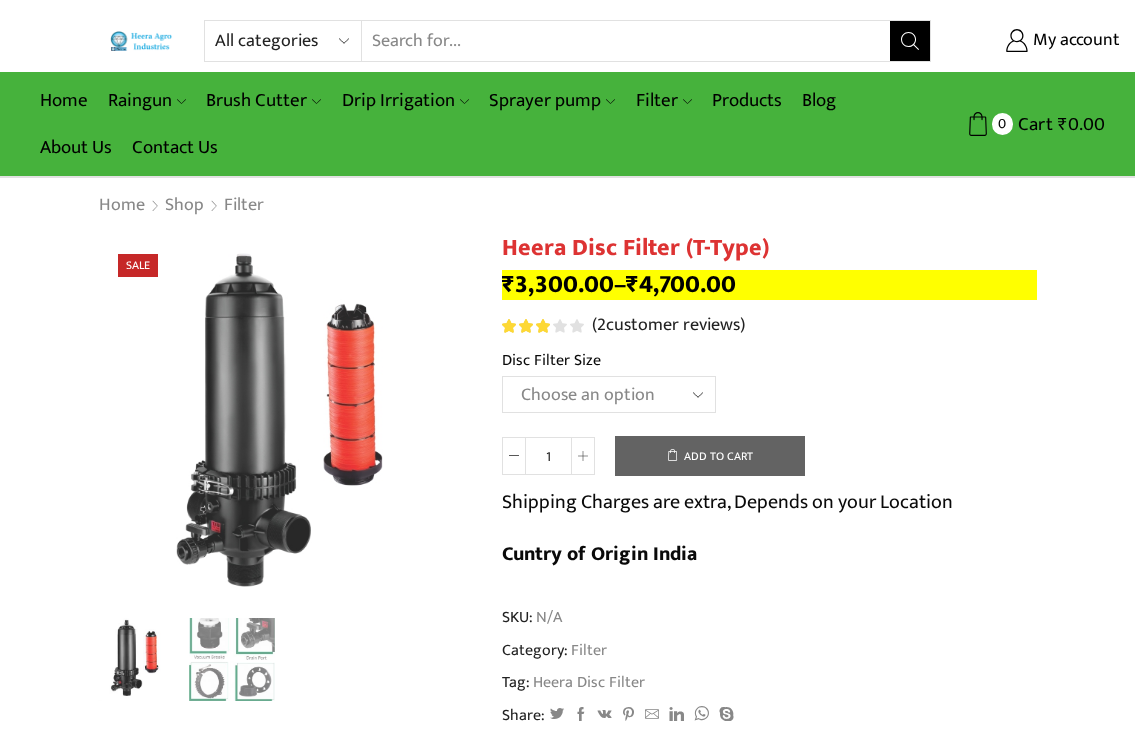 scroll, scrollTop: 0, scrollLeft: 0, axis: both 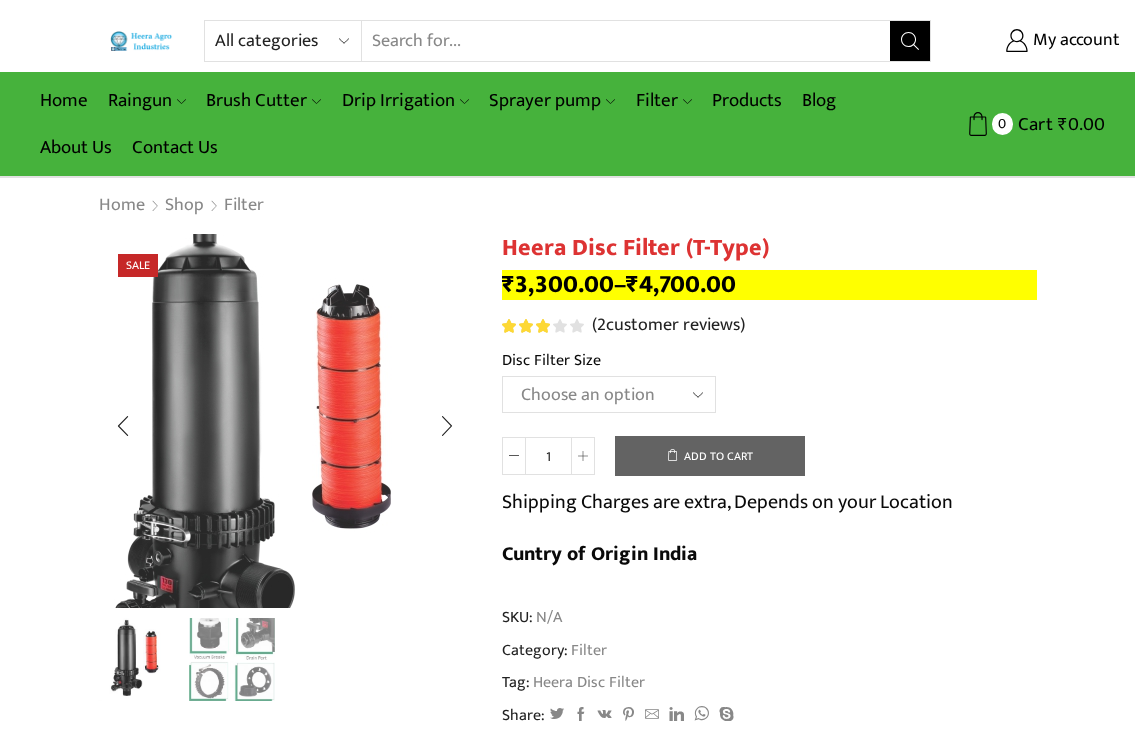 click at bounding box center (260, 442) 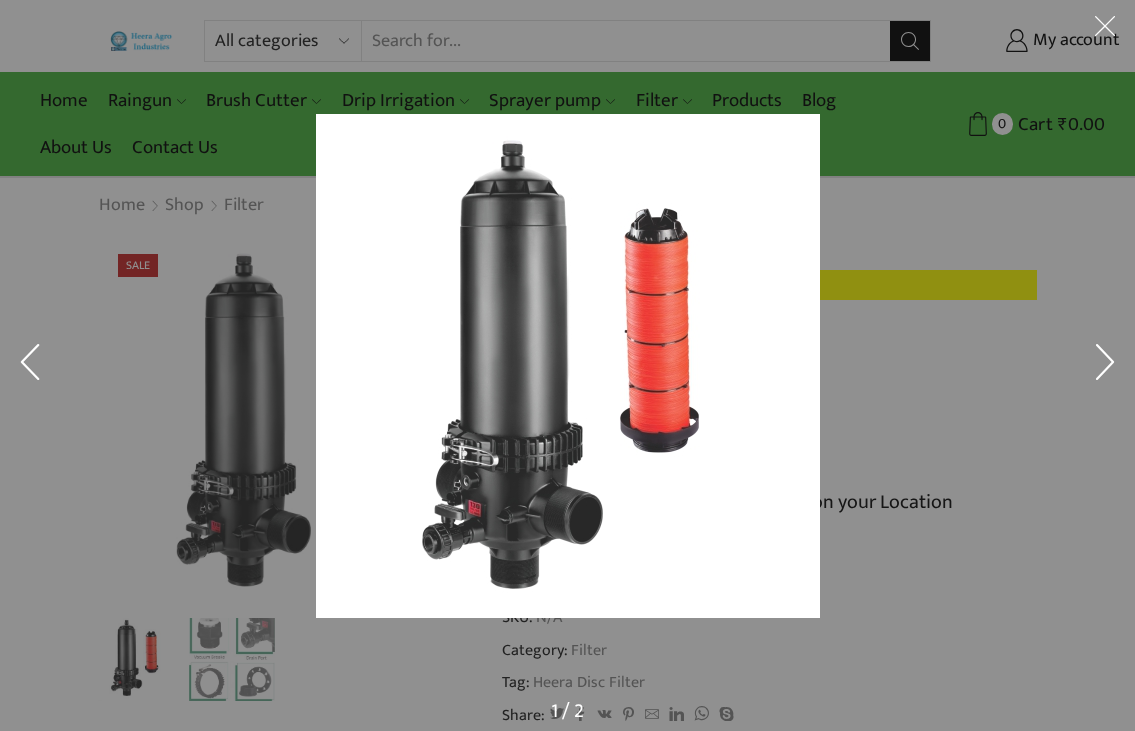 click at bounding box center (568, 366) 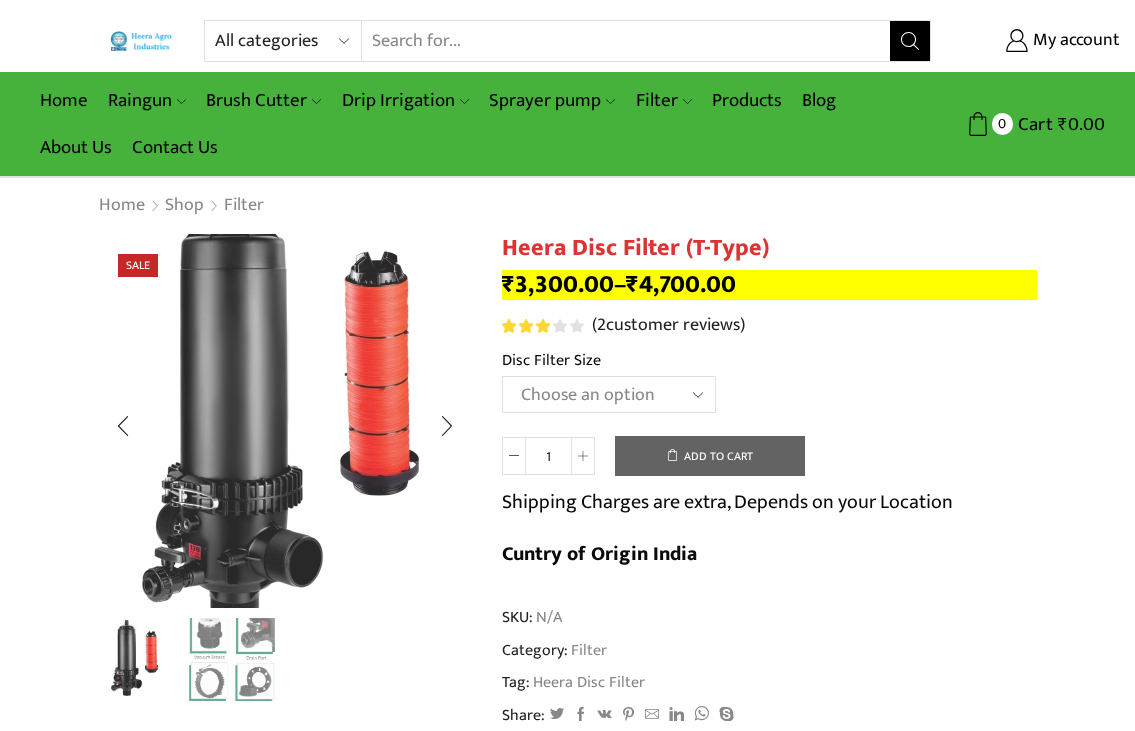 click at bounding box center [288, 409] 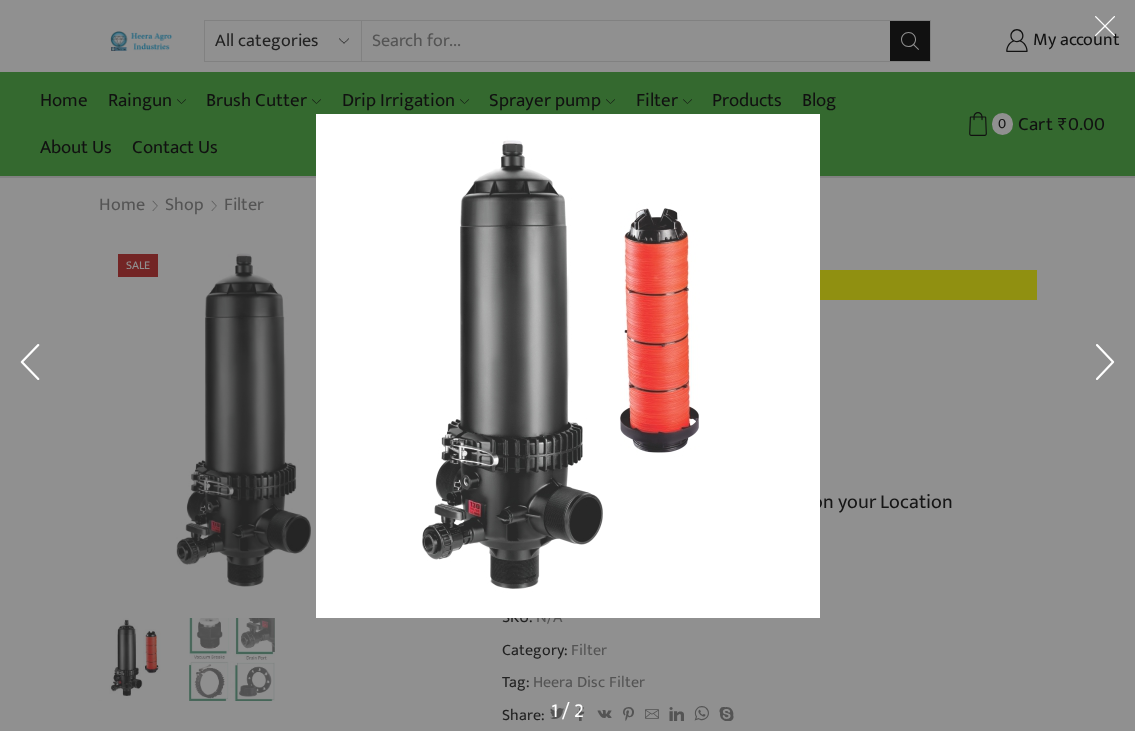 click at bounding box center (1105, 30) 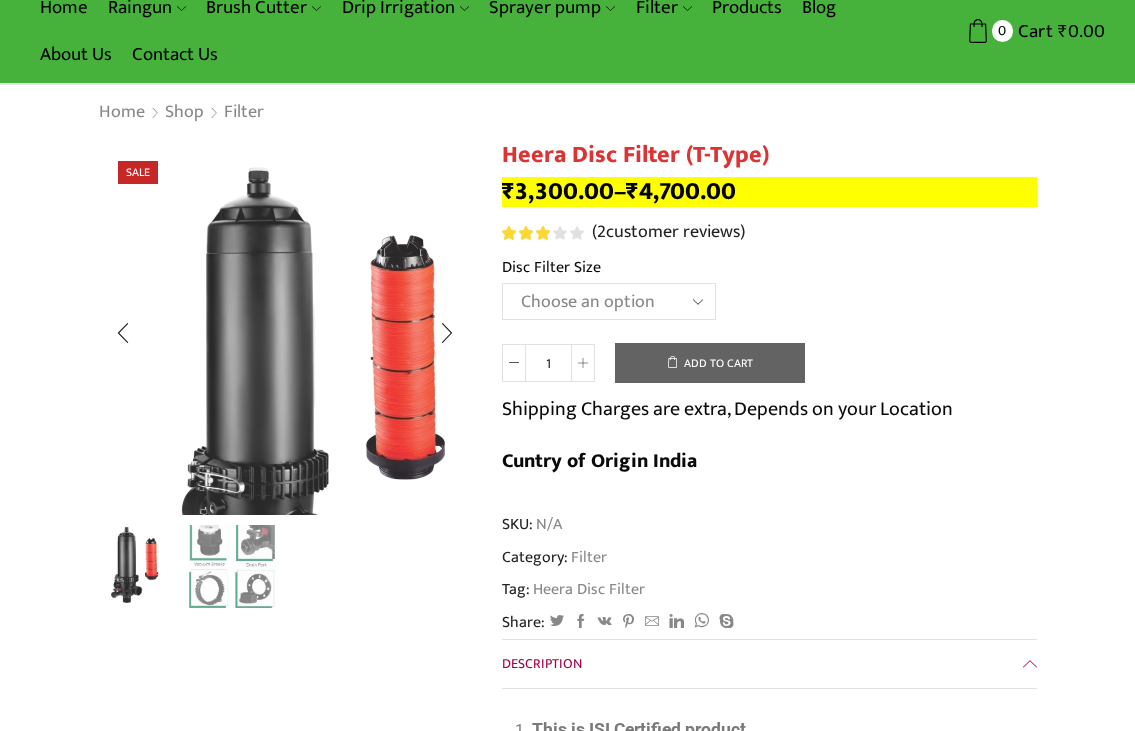 scroll, scrollTop: 0, scrollLeft: 0, axis: both 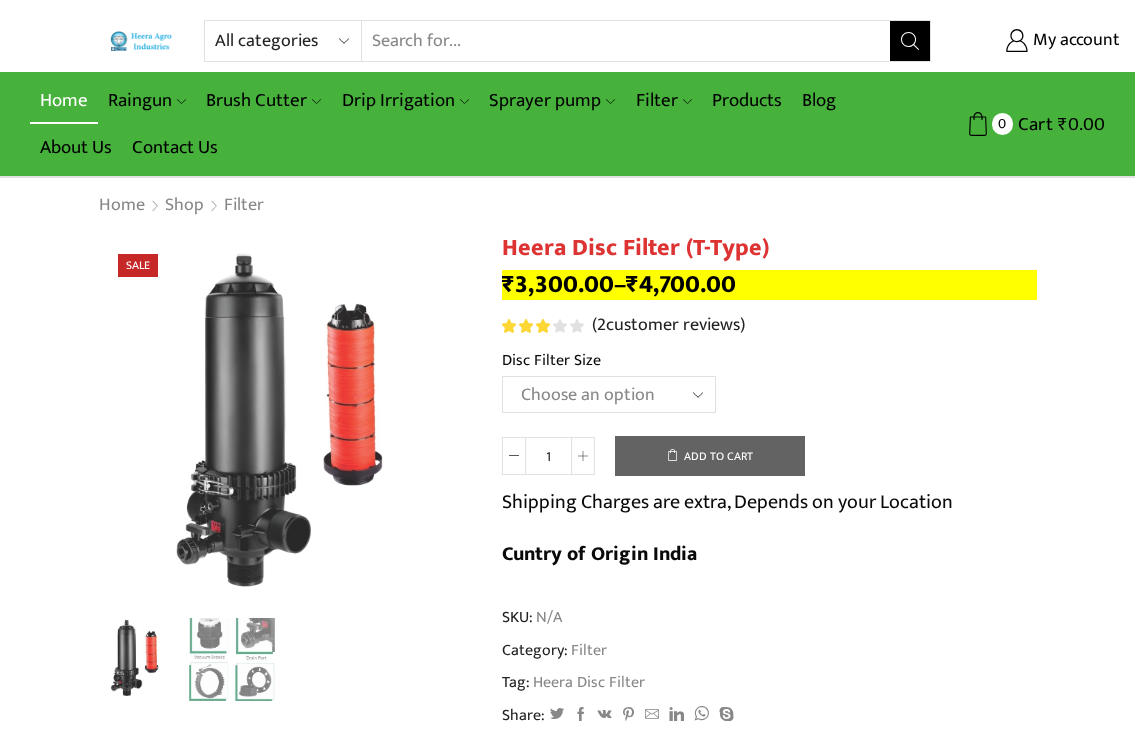 click on "Home" at bounding box center (64, 100) 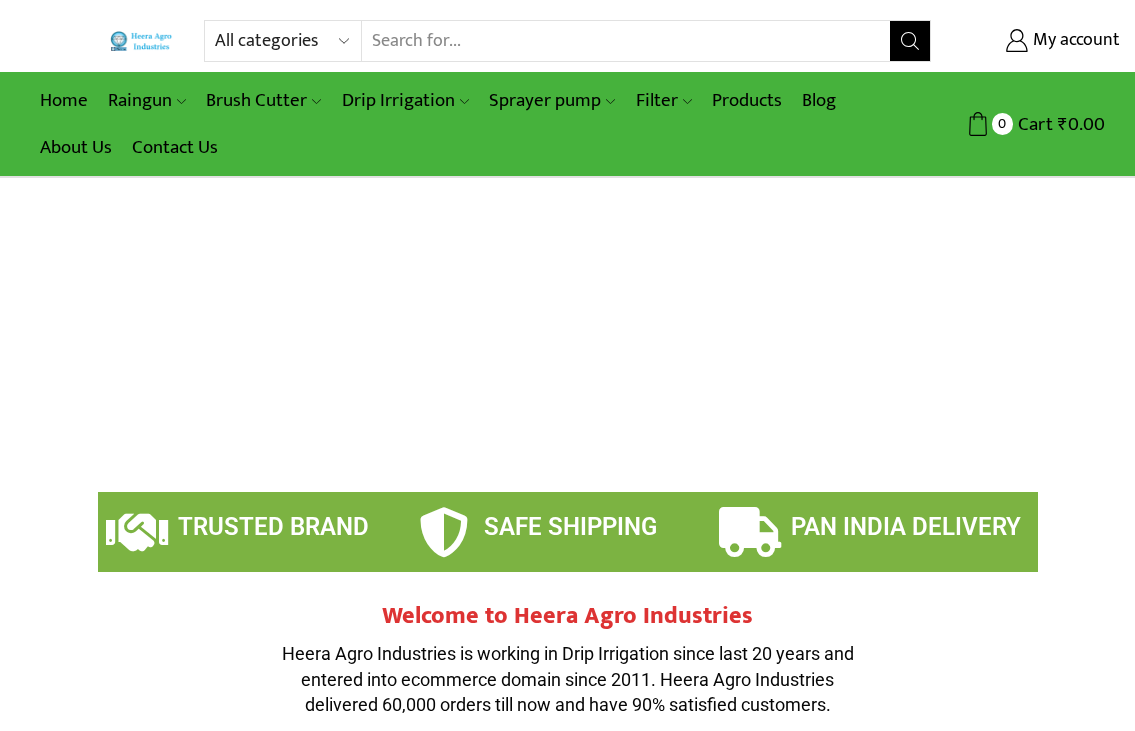 scroll, scrollTop: 0, scrollLeft: 0, axis: both 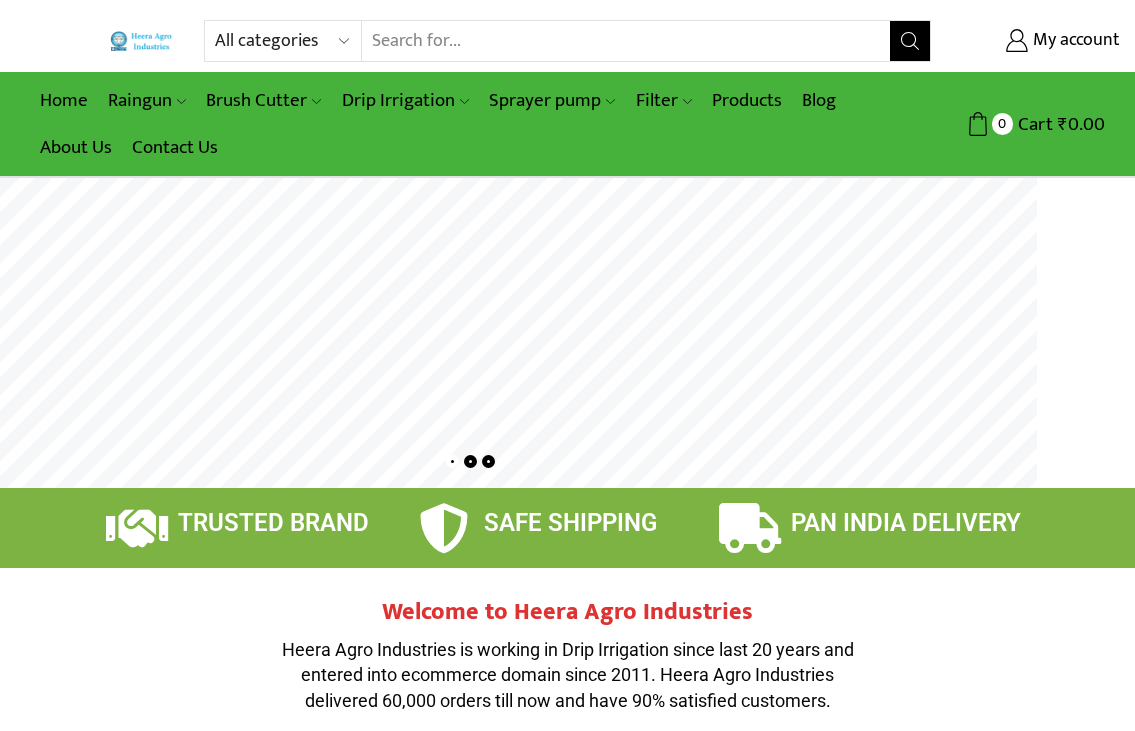 click at bounding box center (469, 333) 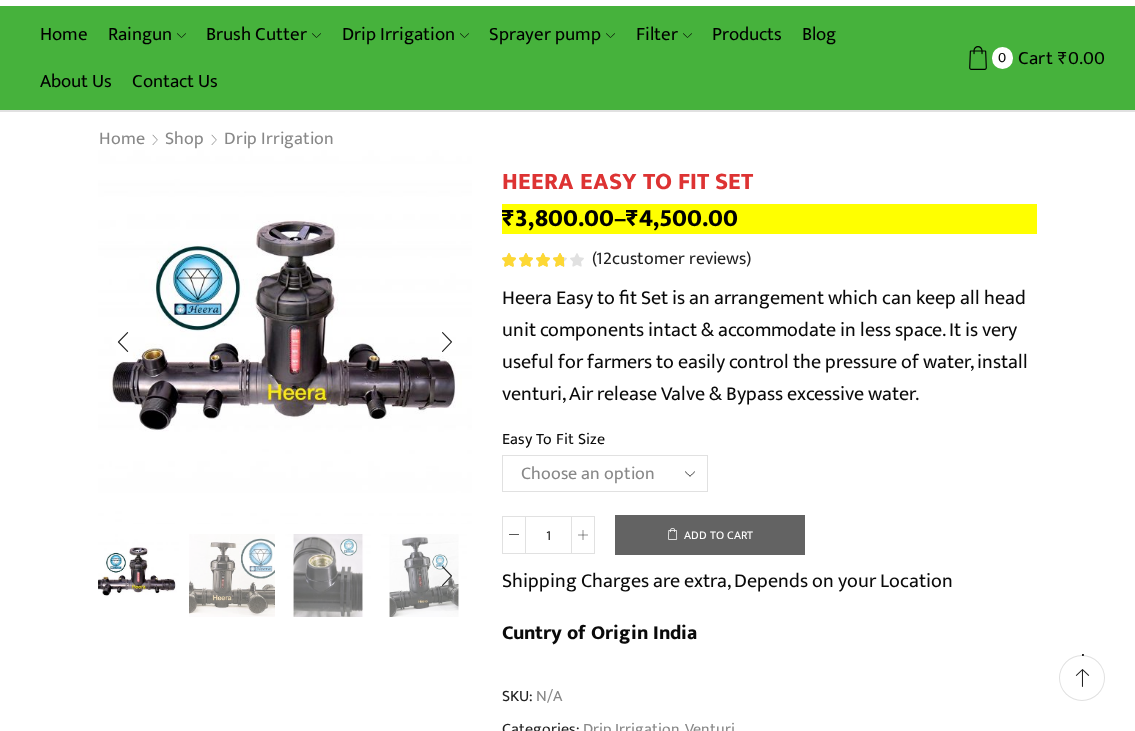 scroll, scrollTop: 200, scrollLeft: 0, axis: vertical 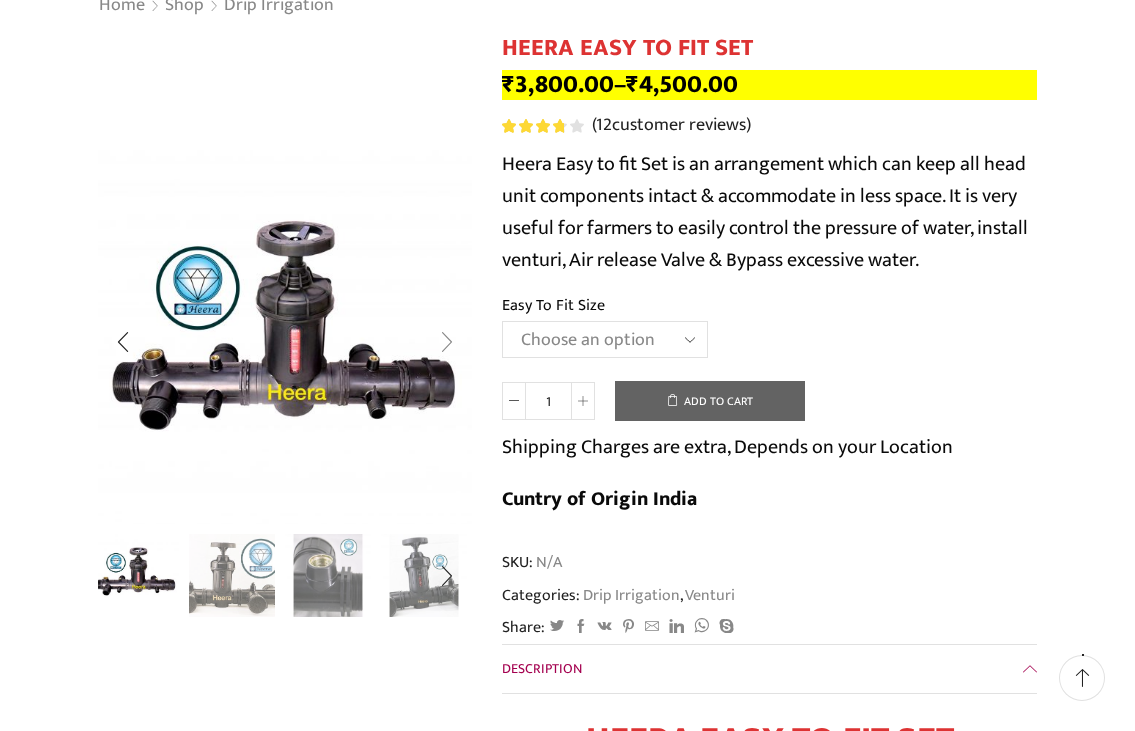 click at bounding box center [447, 342] 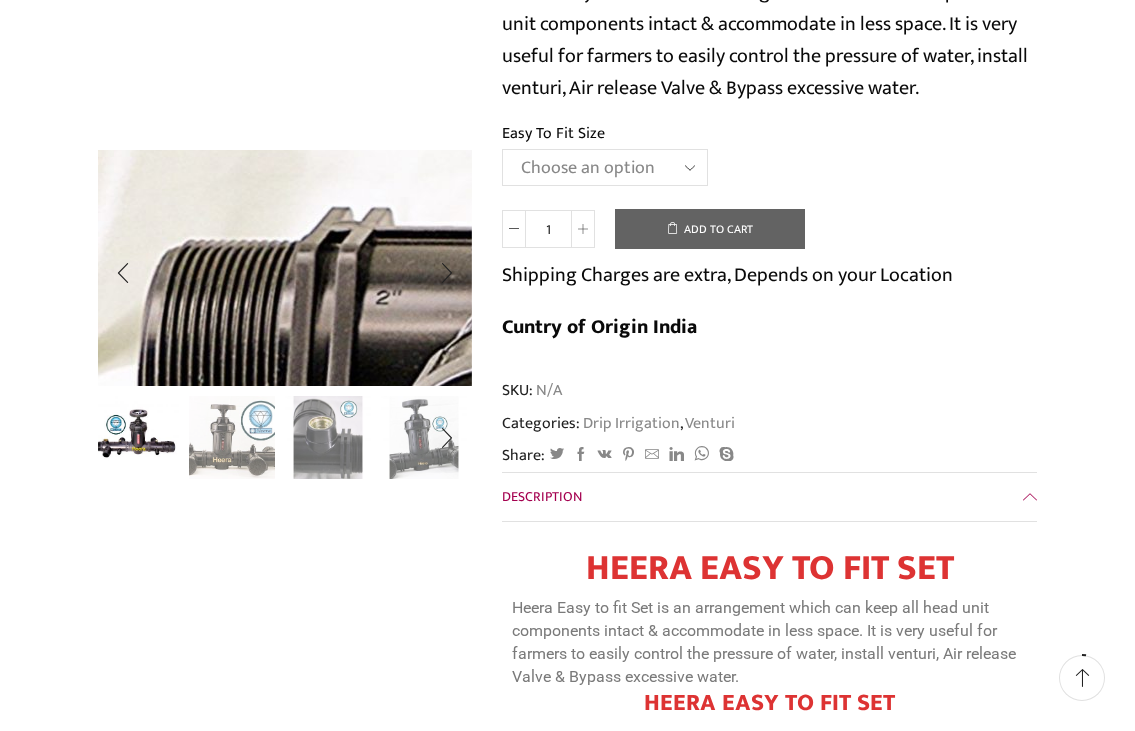 scroll, scrollTop: 400, scrollLeft: 0, axis: vertical 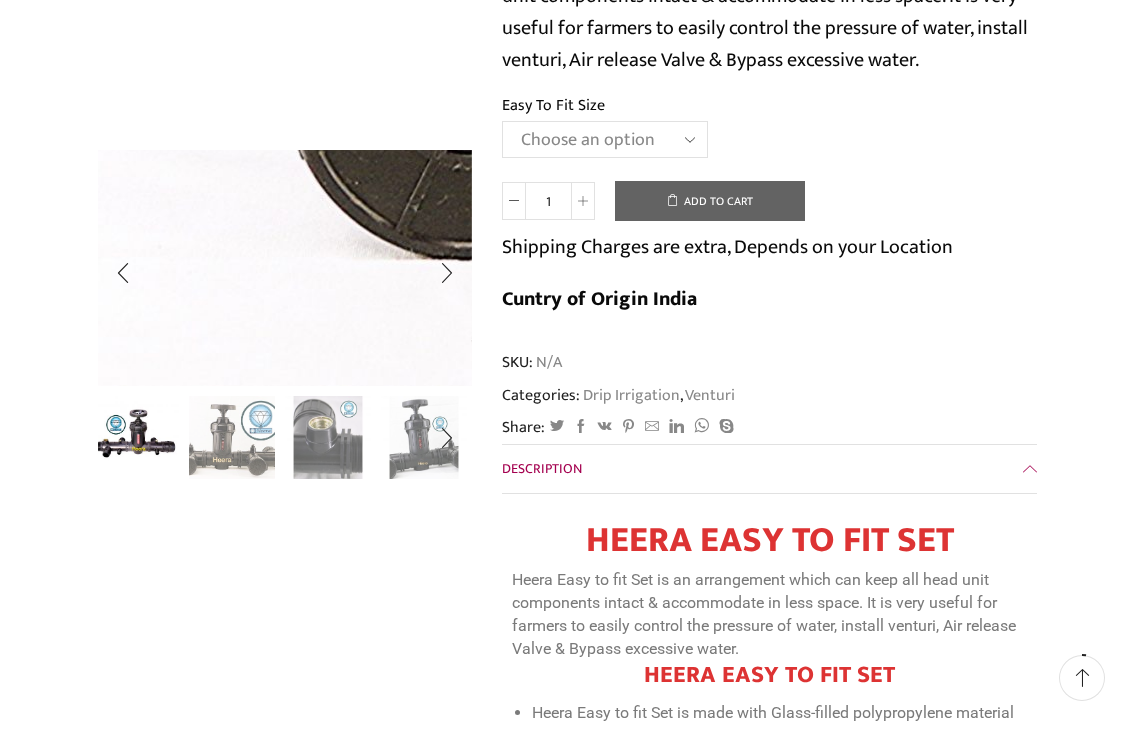 click at bounding box center (1312, -423) 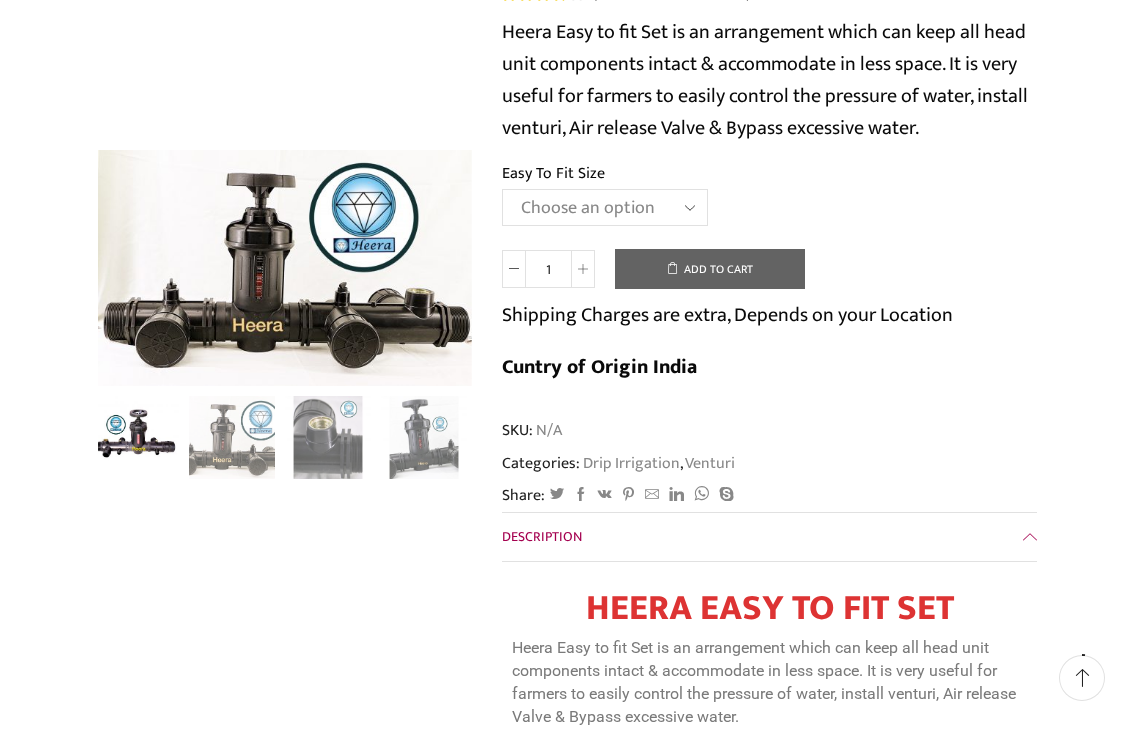 scroll, scrollTop: 300, scrollLeft: 0, axis: vertical 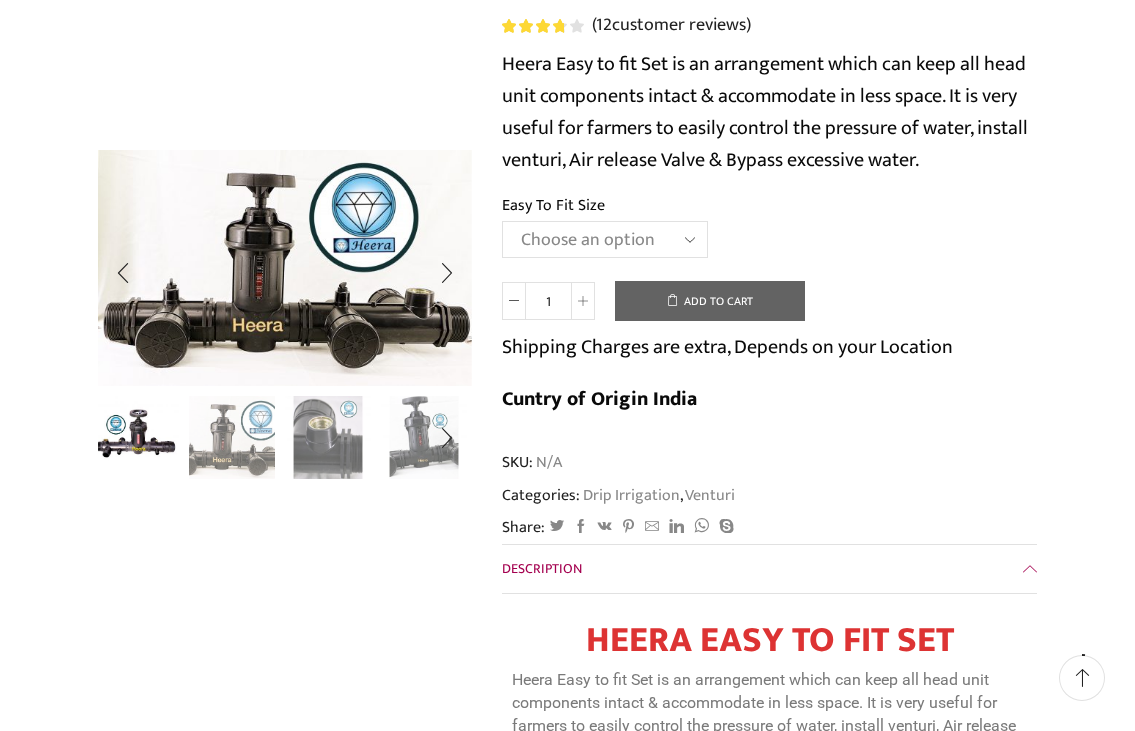 click at bounding box center [424, 436] 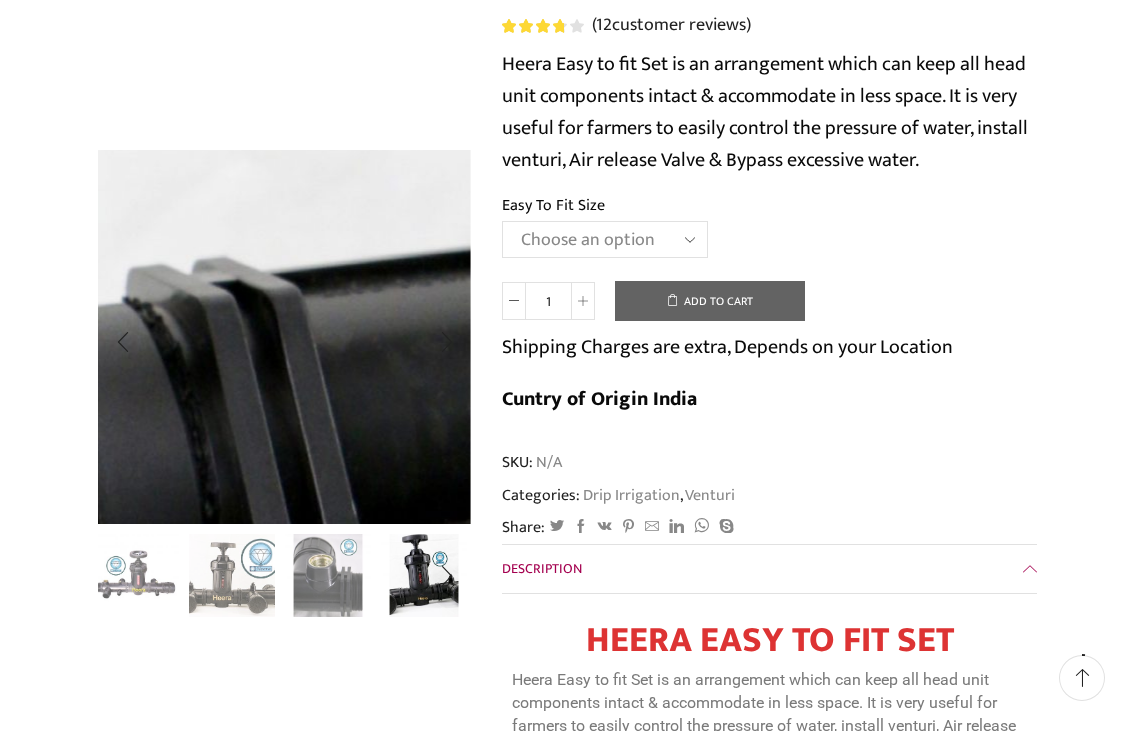 click at bounding box center [-198, -1] 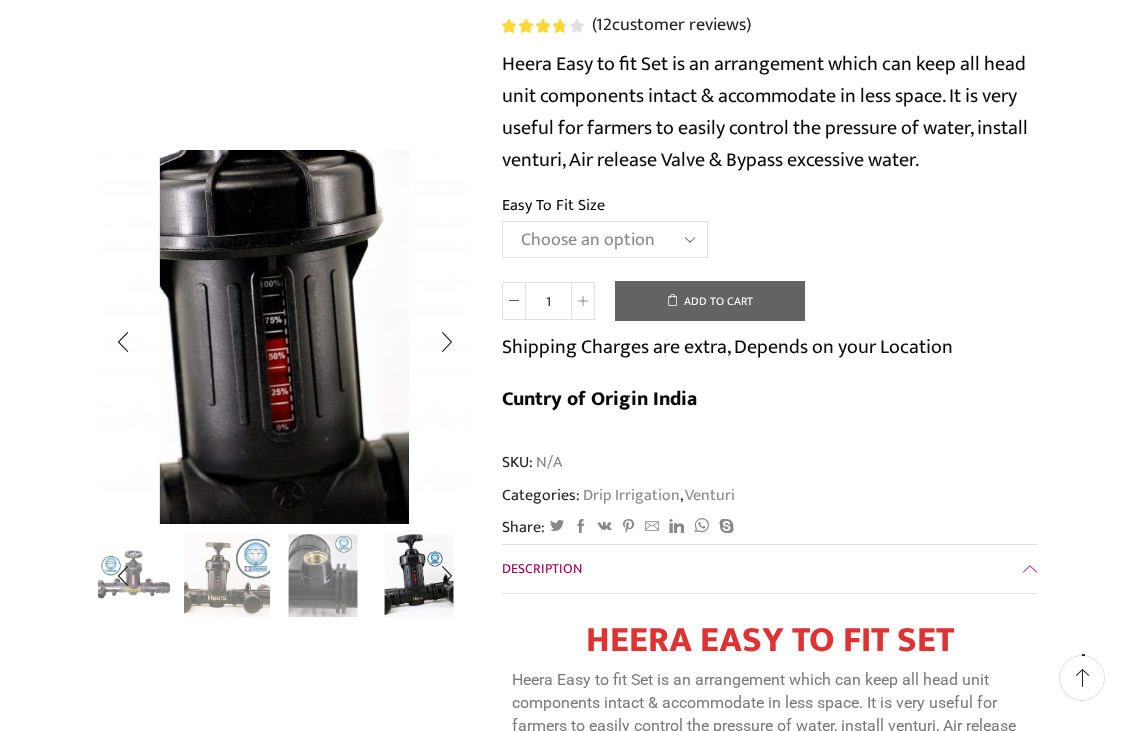 click at bounding box center [323, 574] 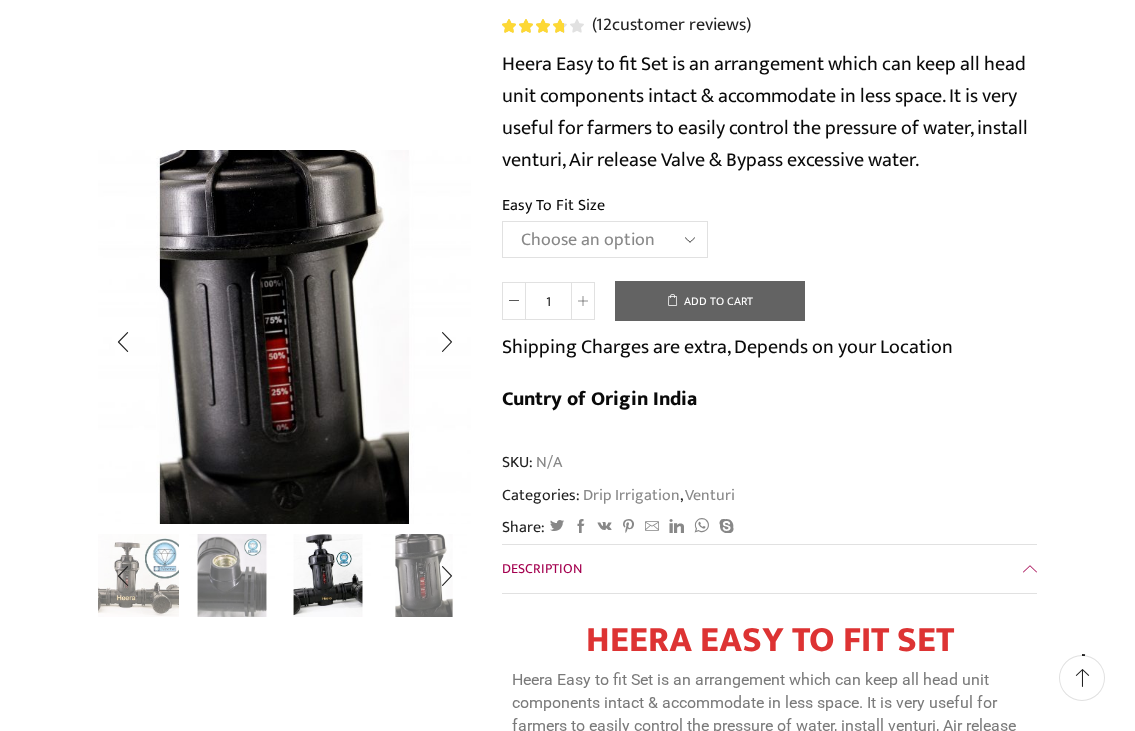 click at bounding box center [328, 574] 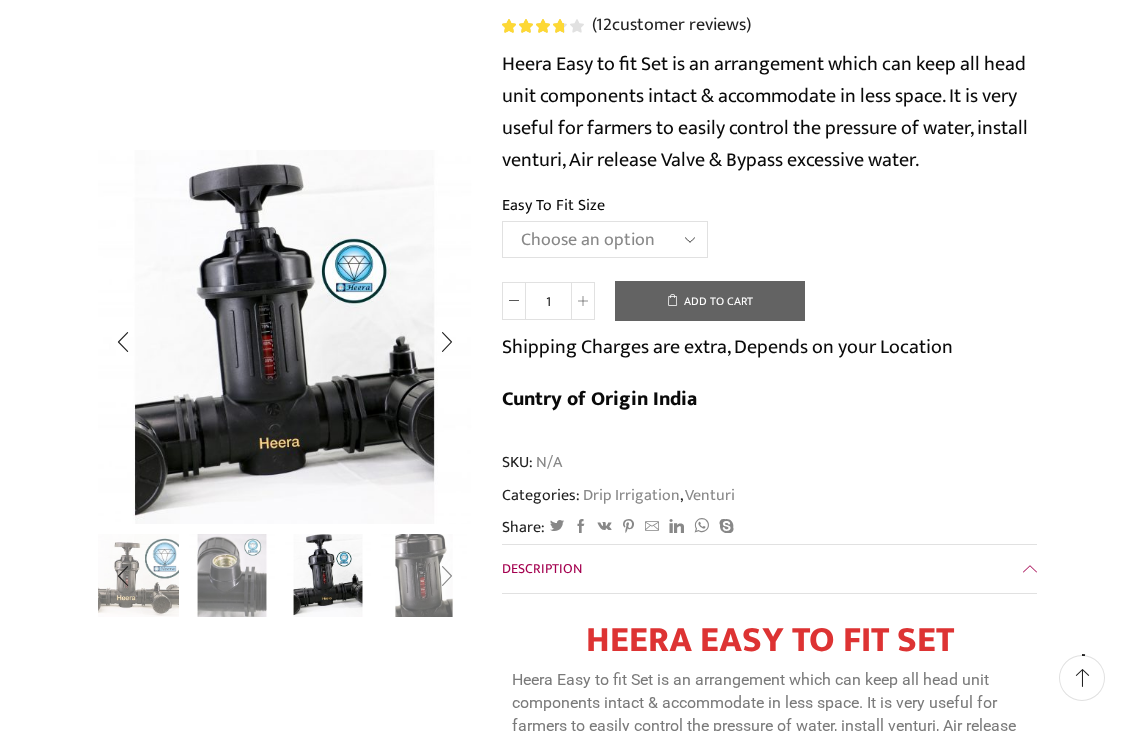 click at bounding box center (447, 576) 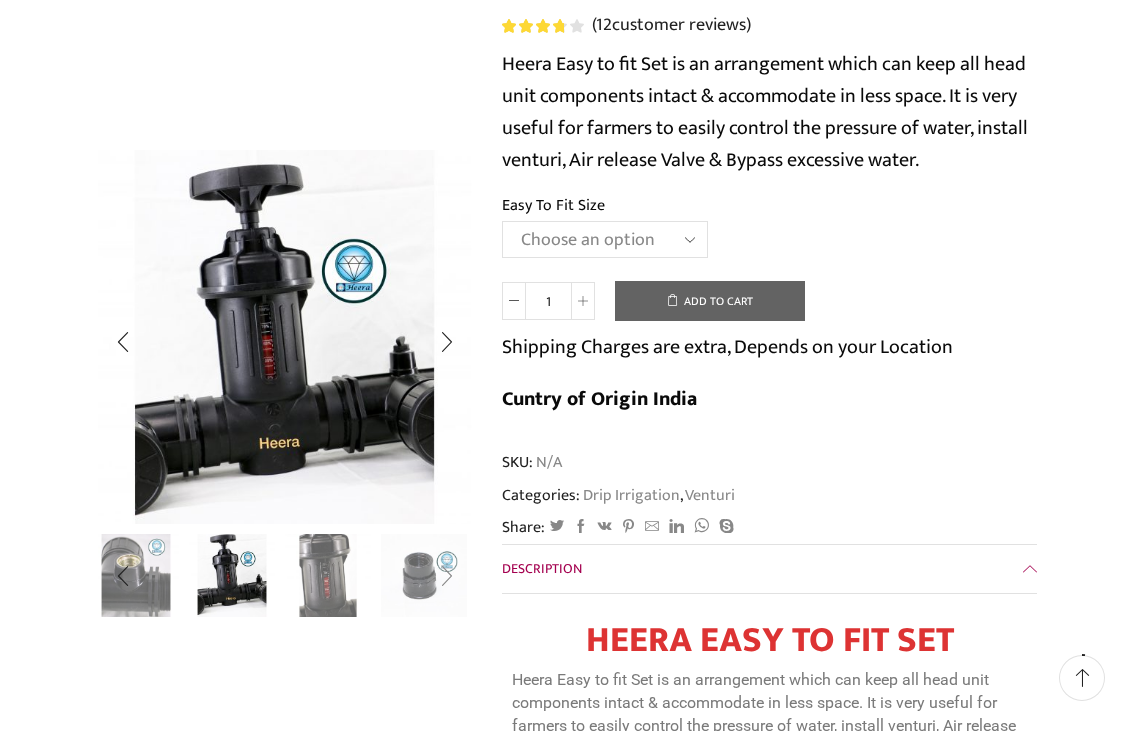 click at bounding box center (447, 576) 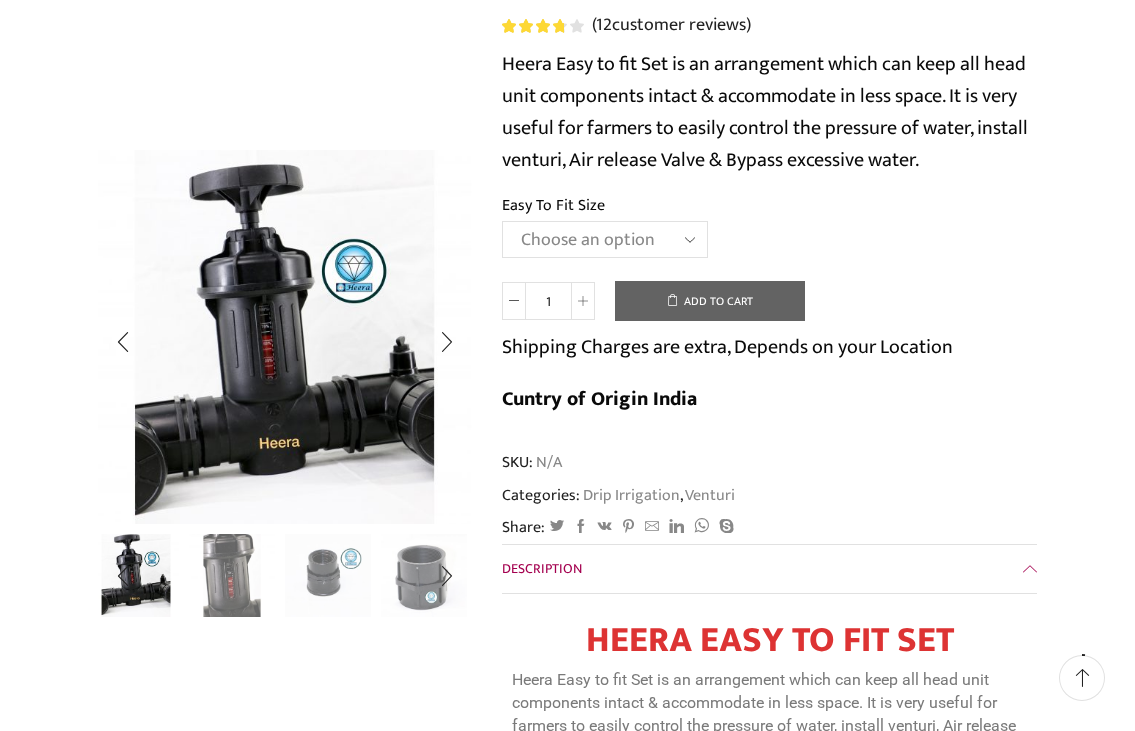 click at bounding box center [328, 574] 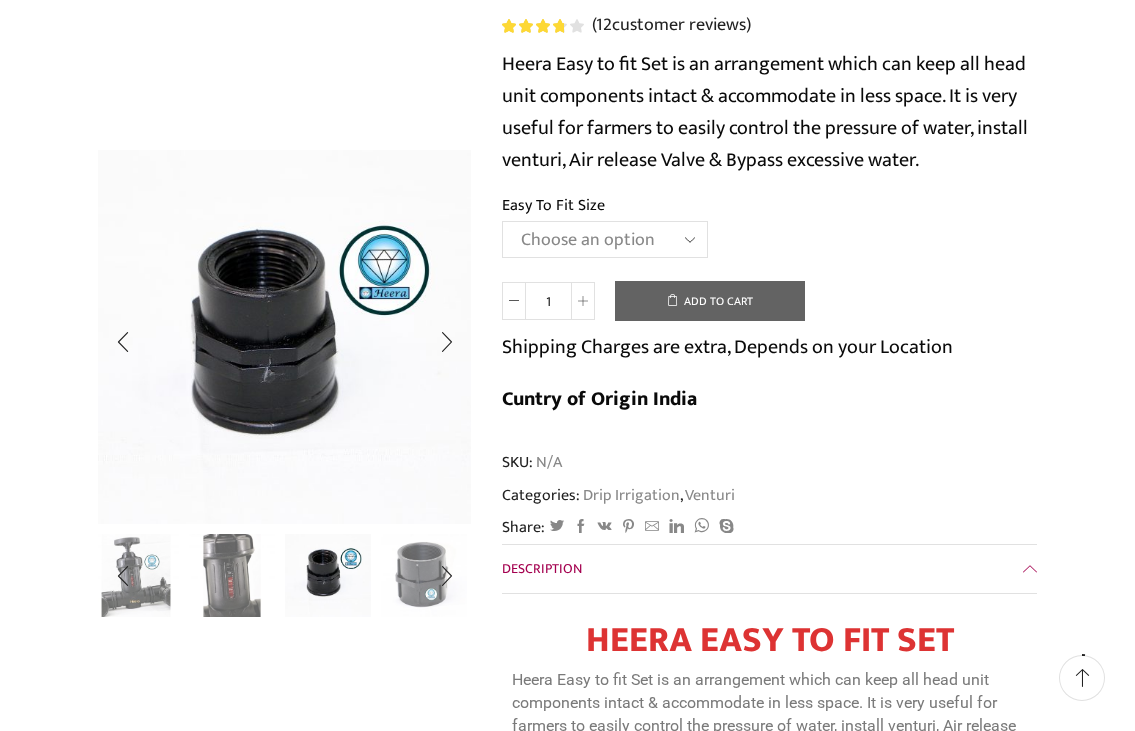 click at bounding box center [424, 574] 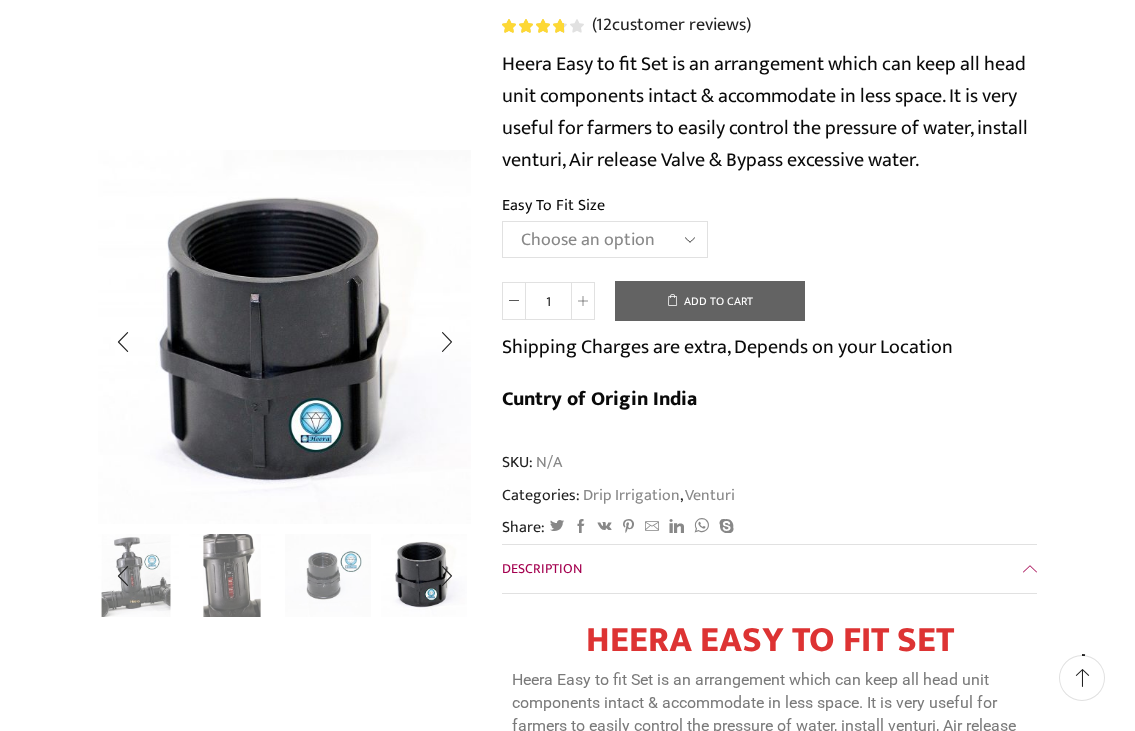 click at bounding box center (424, 574) 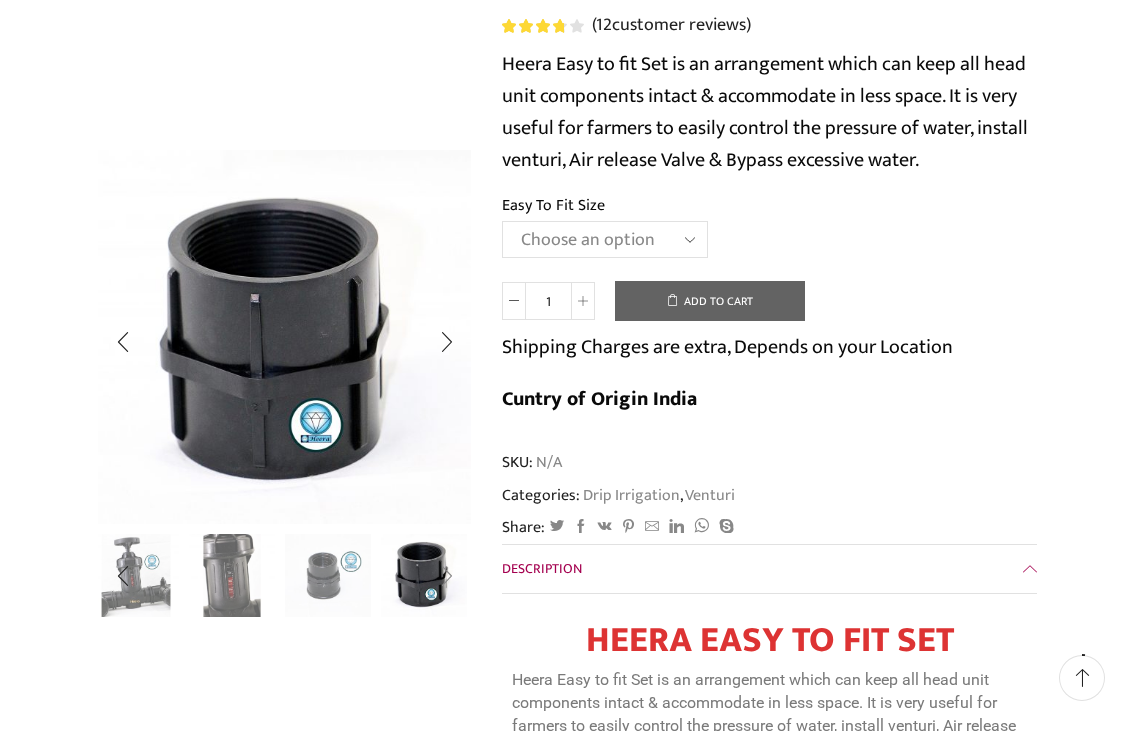 click at bounding box center [447, 576] 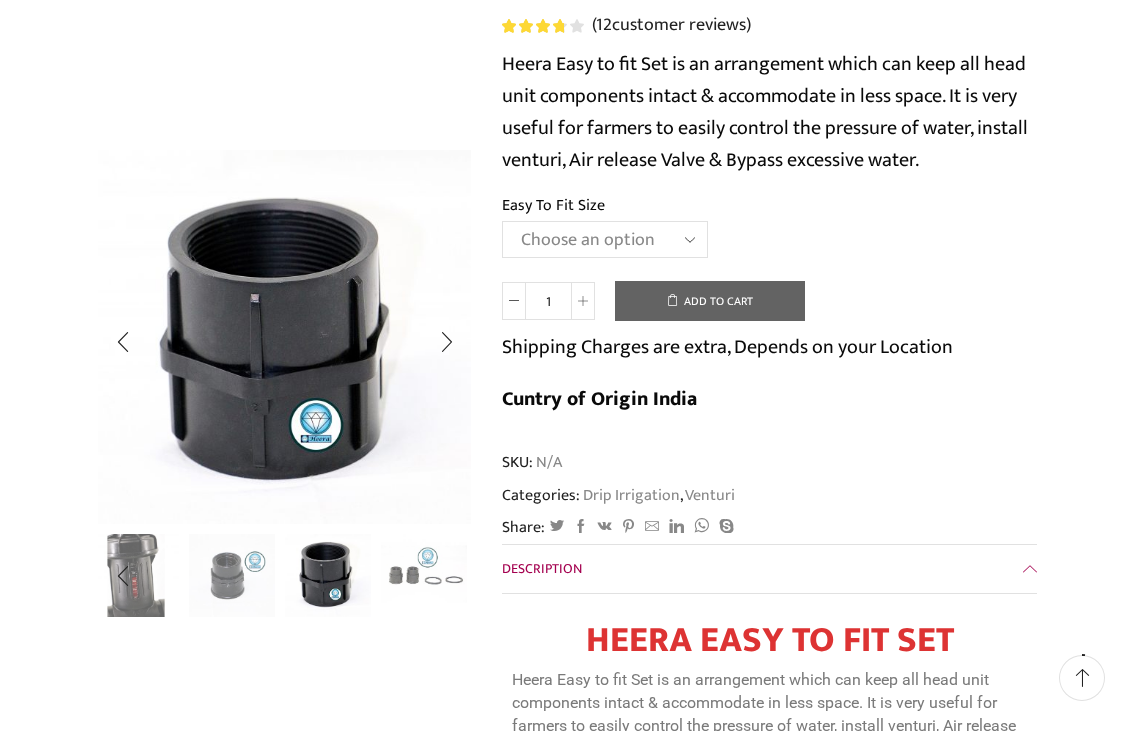 click at bounding box center (424, 574) 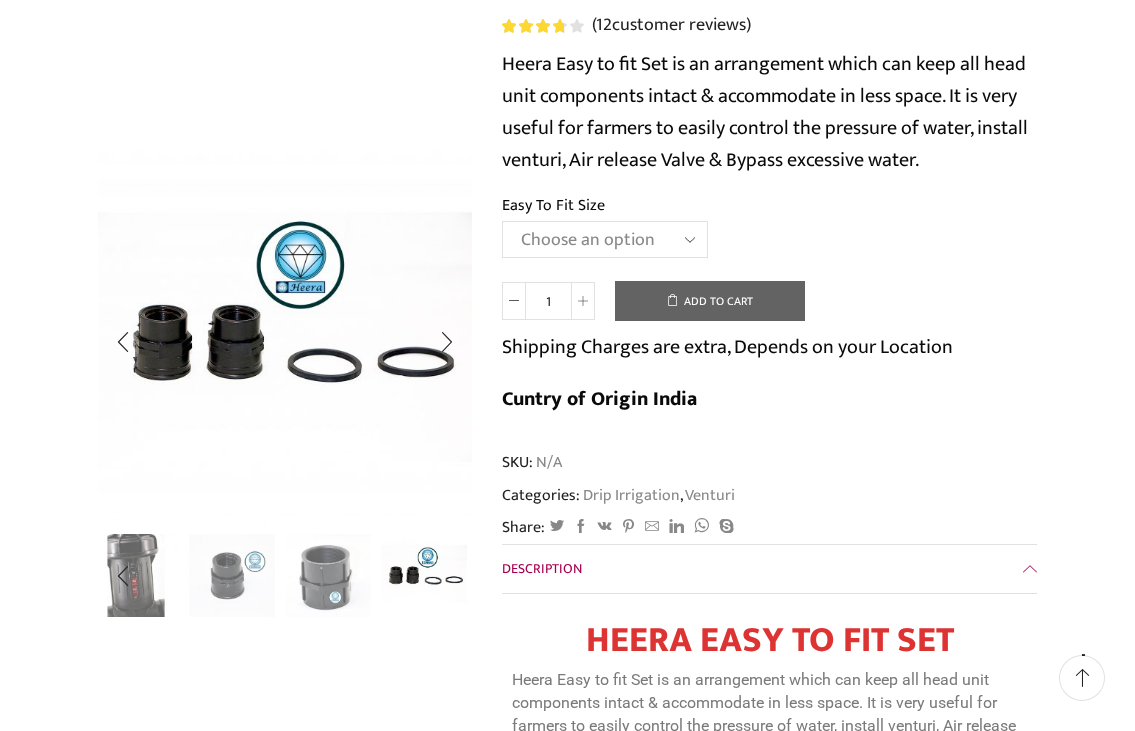 click at bounding box center (424, 574) 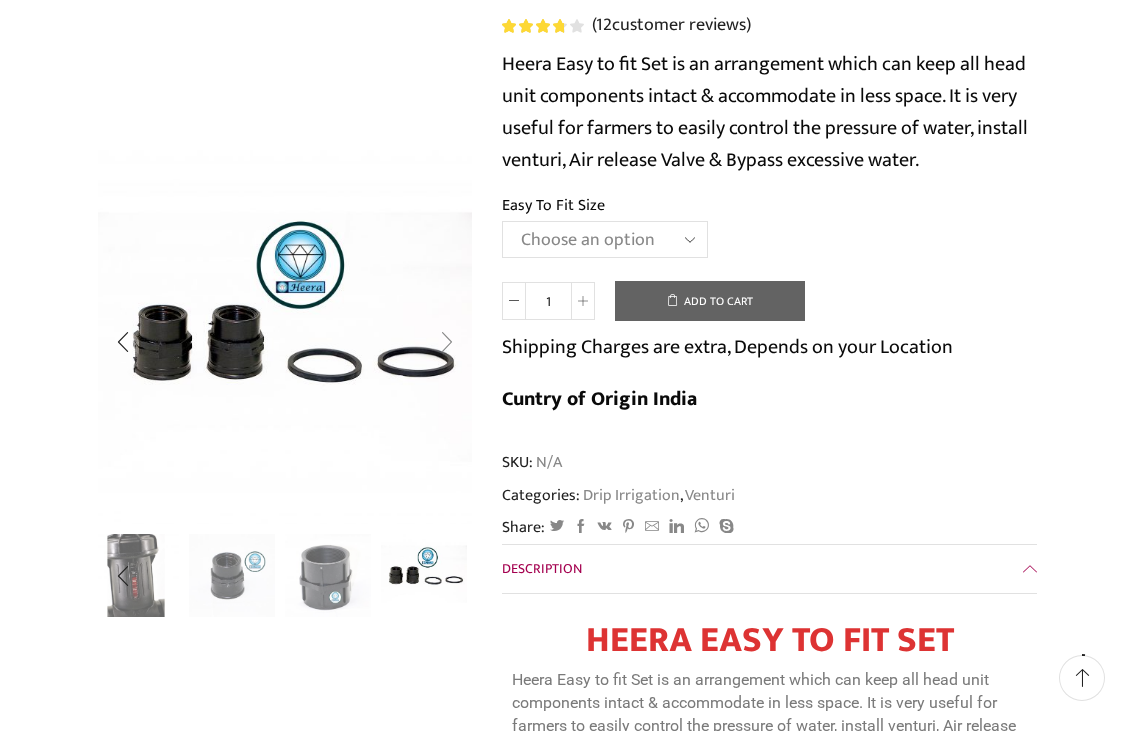 click at bounding box center [447, 342] 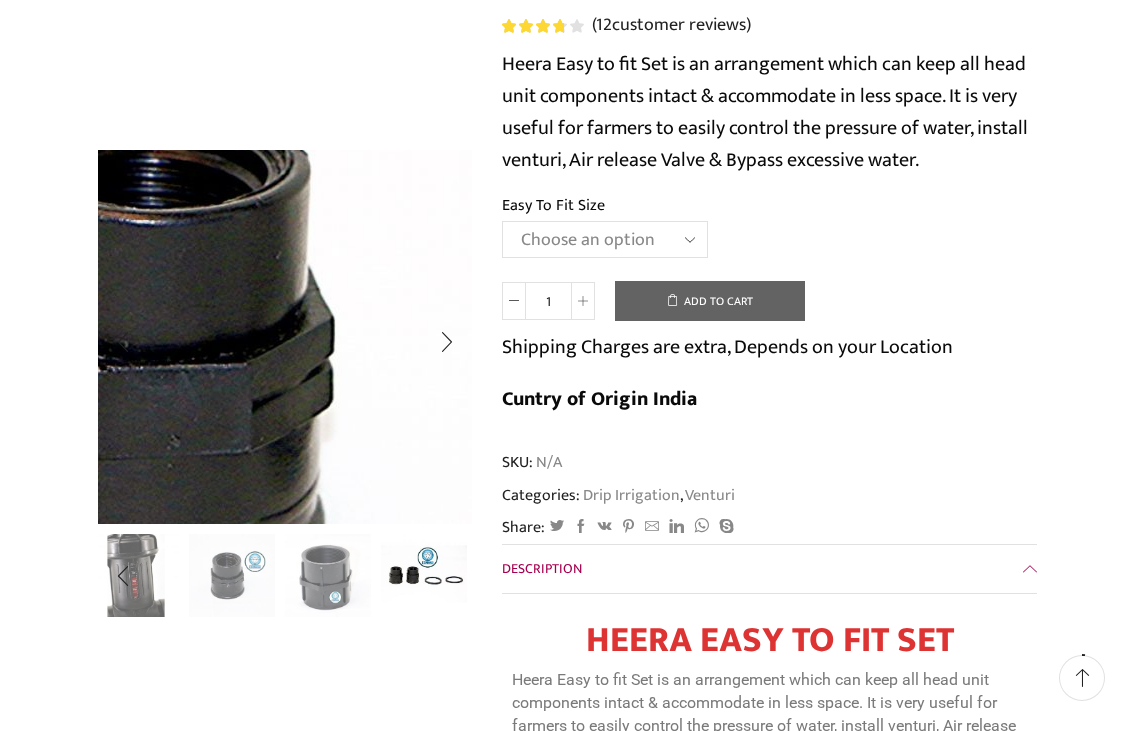 click at bounding box center [475, 320] 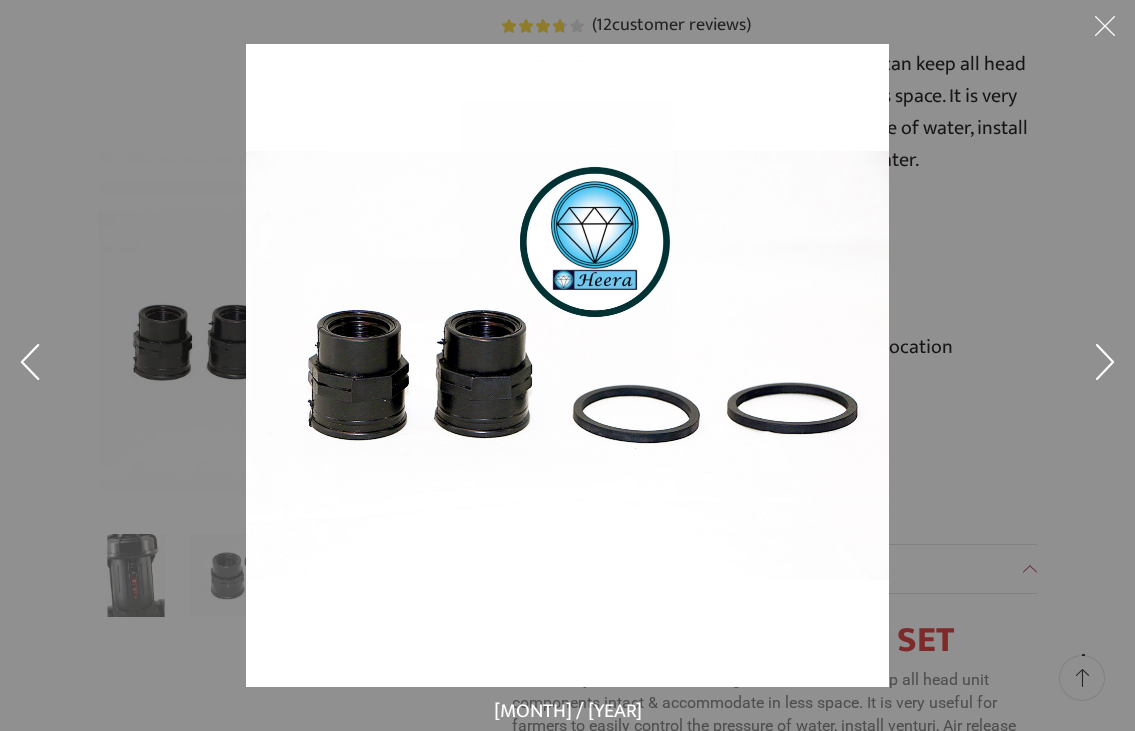 click at bounding box center (1105, 30) 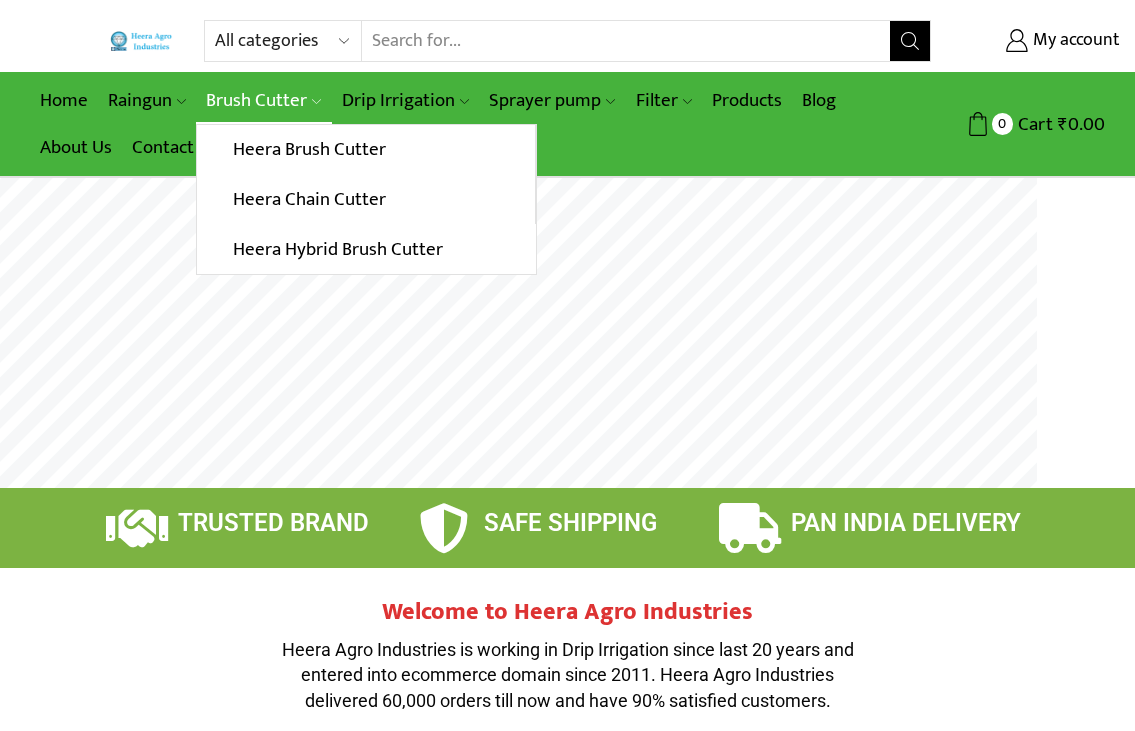 scroll, scrollTop: 0, scrollLeft: 0, axis: both 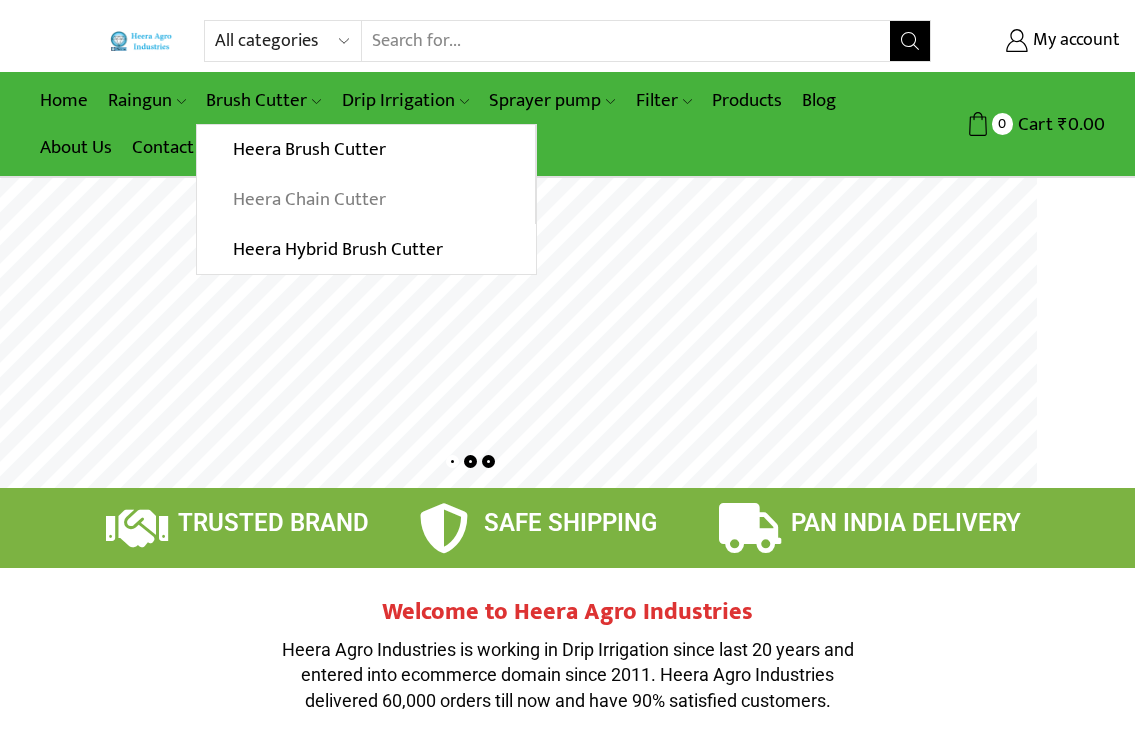 click on "Heera Chain Cutter" at bounding box center (365, 200) 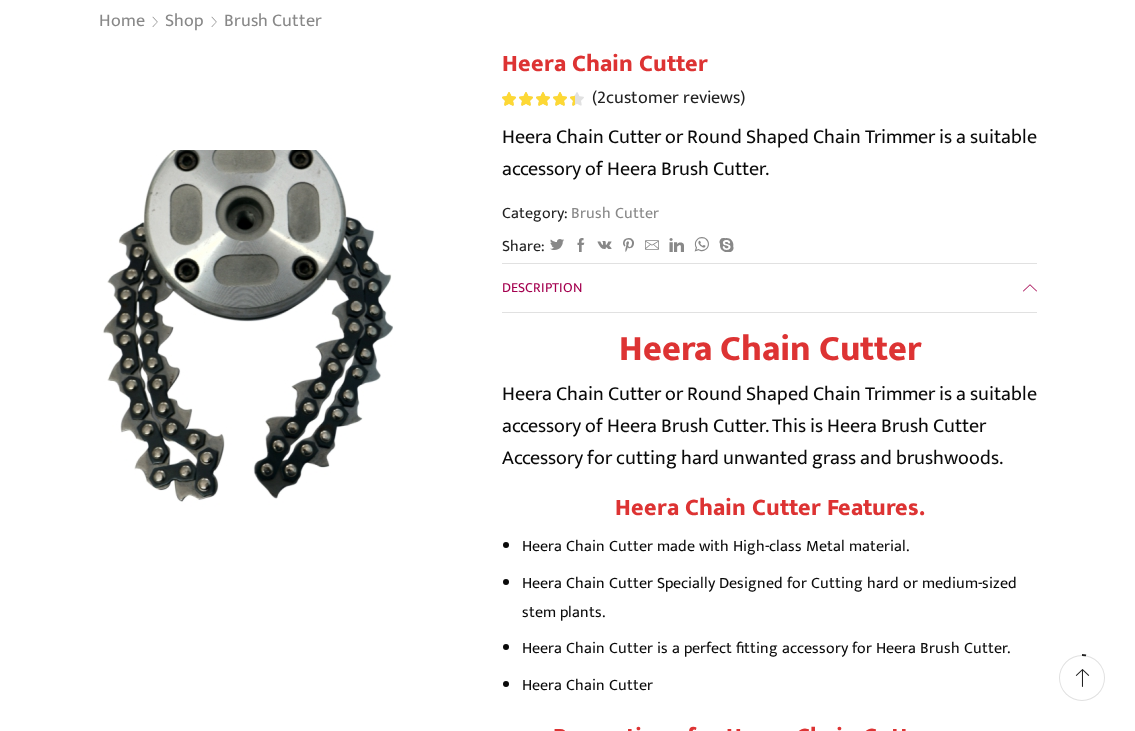 scroll, scrollTop: 0, scrollLeft: 0, axis: both 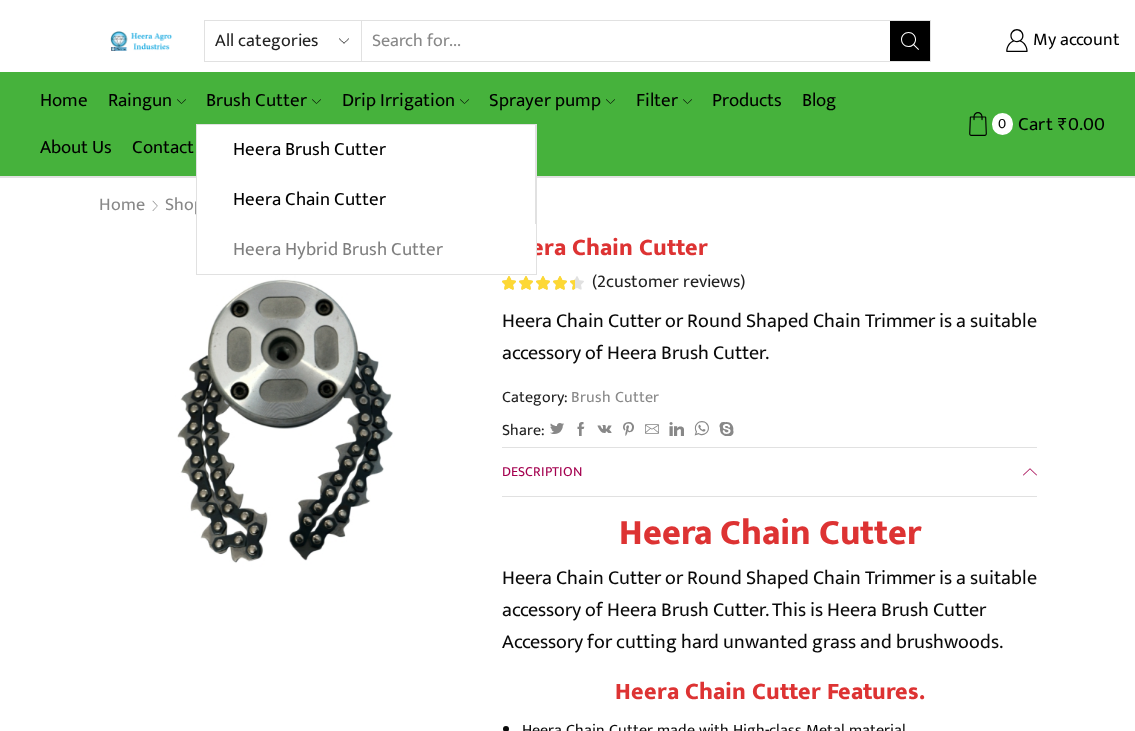 click on "Heera Hybrid Brush Cutter" at bounding box center (366, 249) 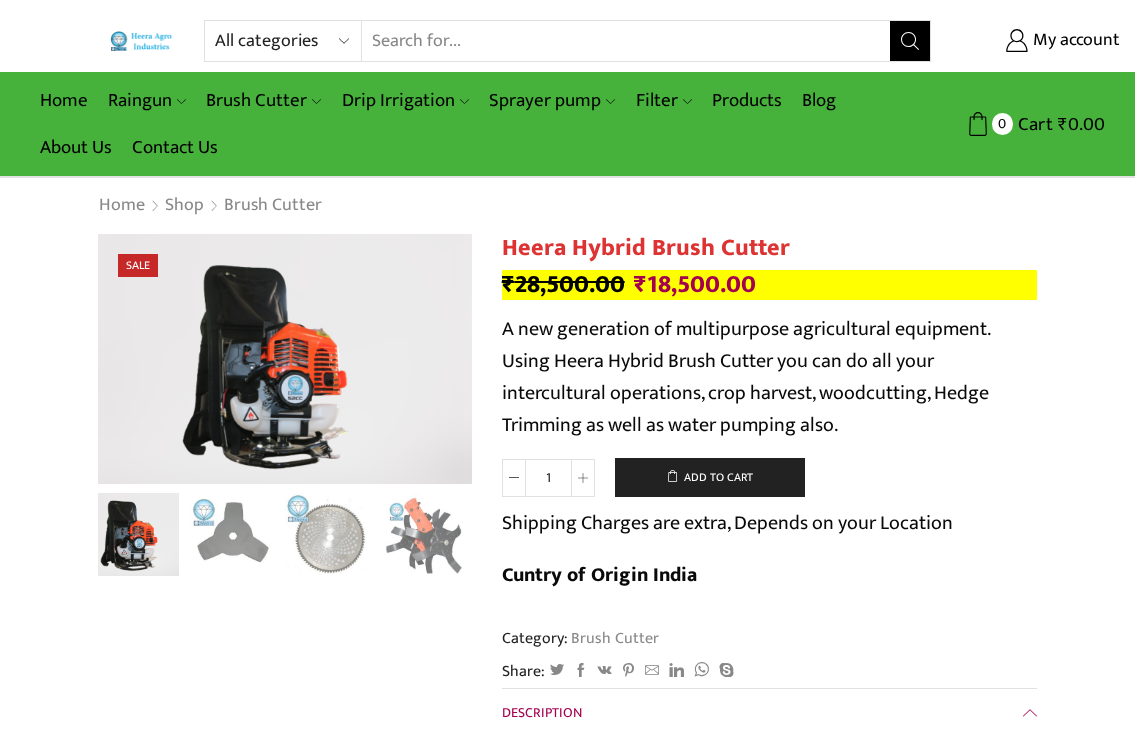 scroll, scrollTop: 0, scrollLeft: 0, axis: both 